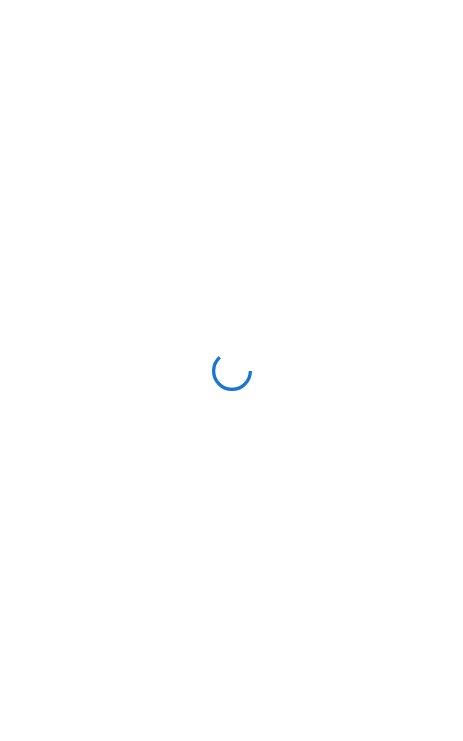 scroll, scrollTop: 0, scrollLeft: 0, axis: both 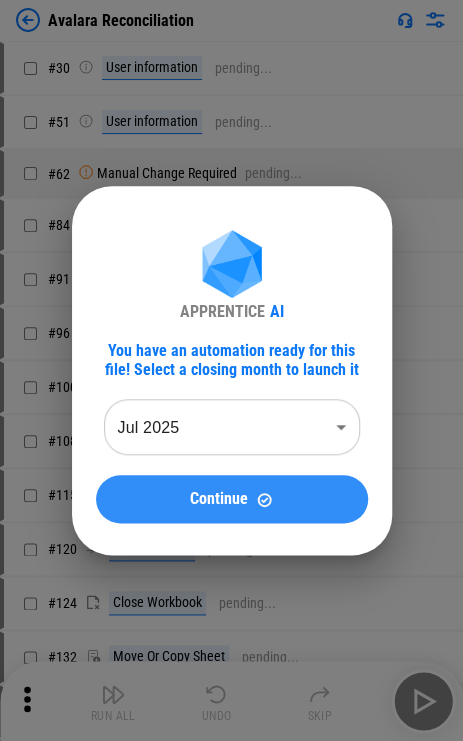 click on "Continue" at bounding box center [232, 499] 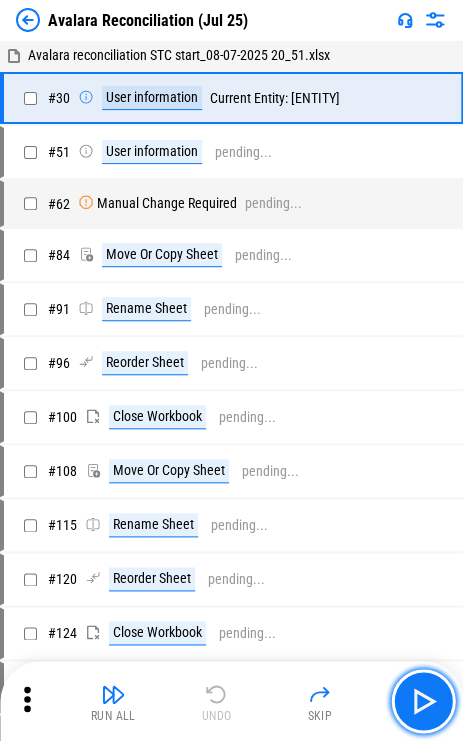 click at bounding box center [423, 701] 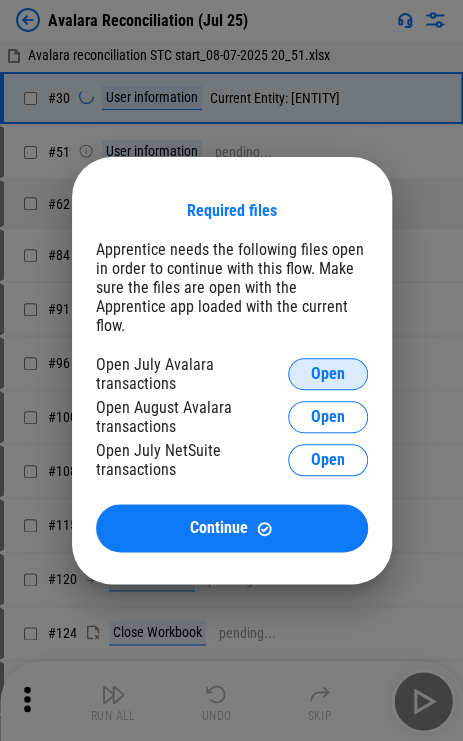 click on "Open" at bounding box center [328, 374] 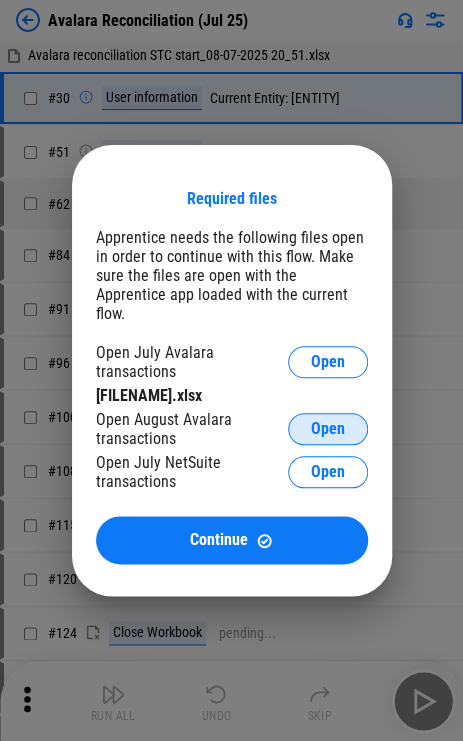 click on "Open" at bounding box center (328, 429) 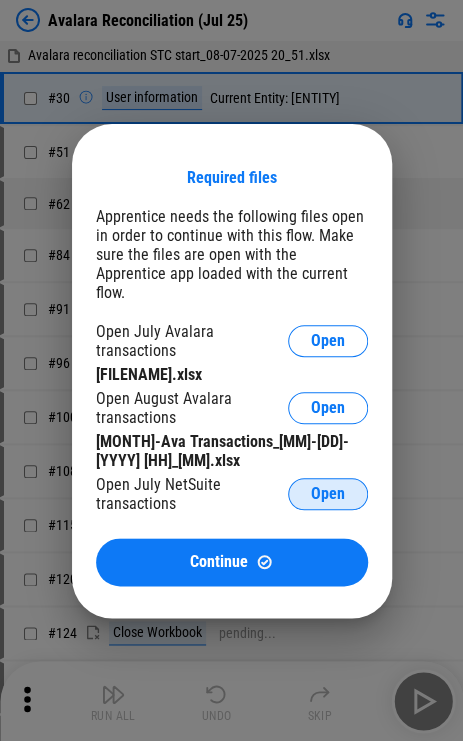 click on "Open" at bounding box center (328, 494) 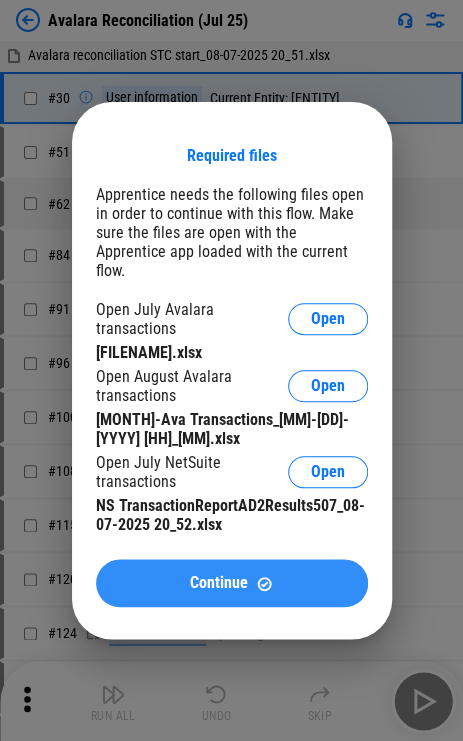 click on "Continue" at bounding box center [232, 583] 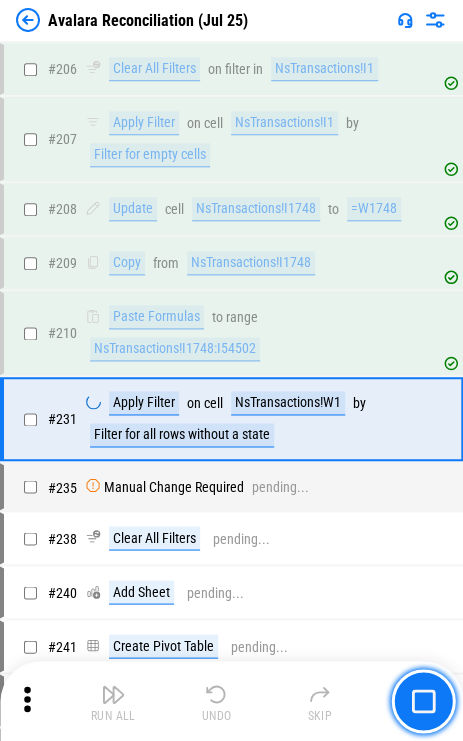 scroll, scrollTop: 3060, scrollLeft: 0, axis: vertical 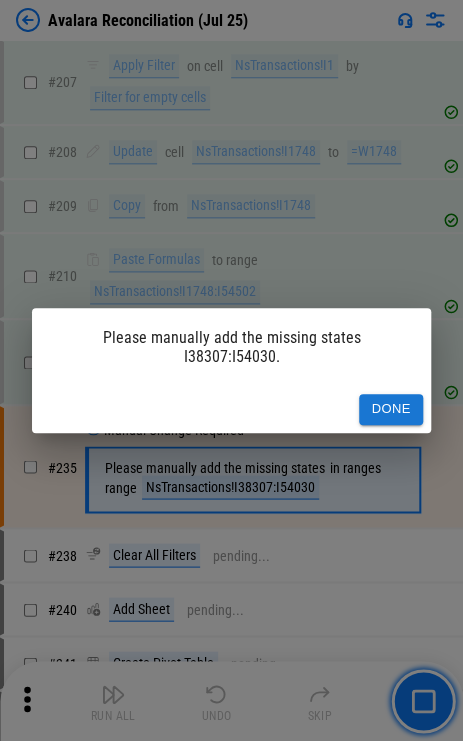 drag, startPoint x: 400, startPoint y: 407, endPoint x: 392, endPoint y: 426, distance: 20.615528 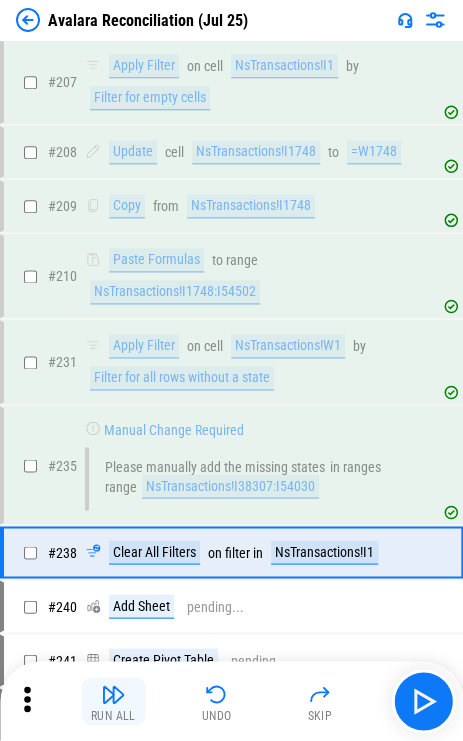 click at bounding box center (113, 694) 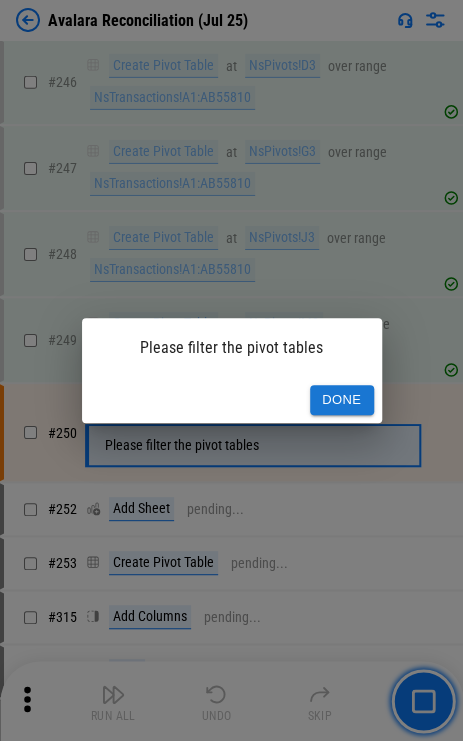 scroll, scrollTop: 3945, scrollLeft: 0, axis: vertical 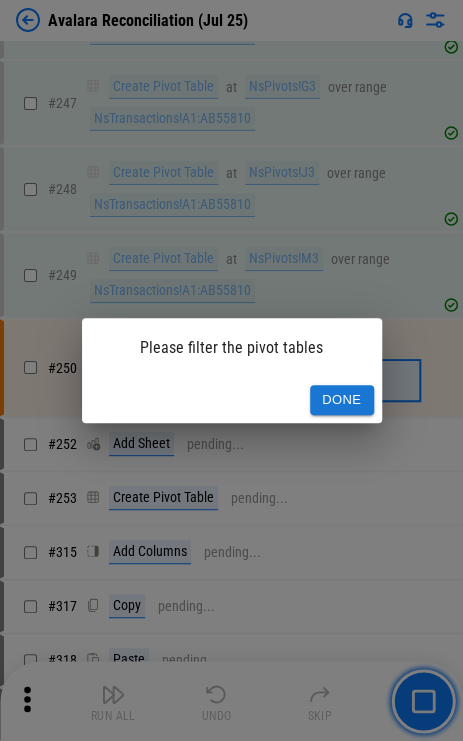 click on "Done" at bounding box center (342, 400) 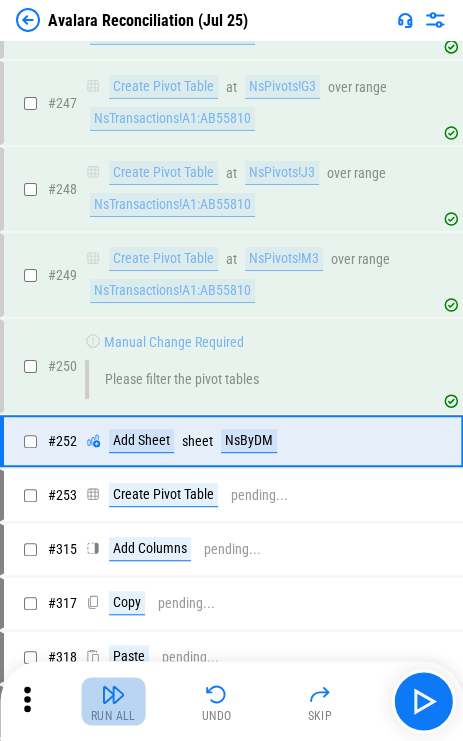 click on "Run All" at bounding box center (113, 701) 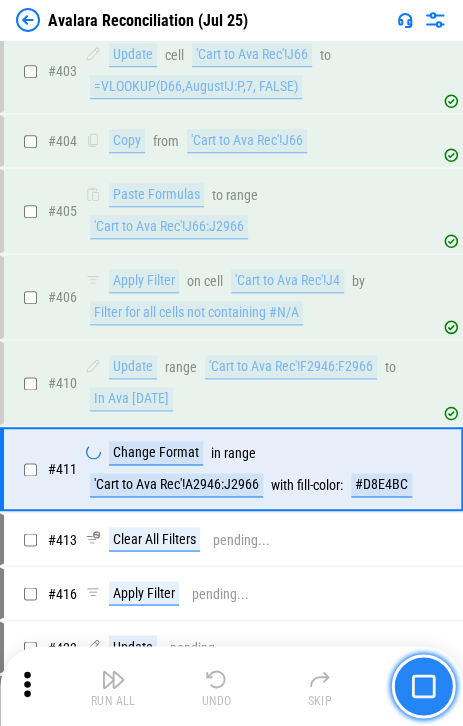scroll, scrollTop: 7127, scrollLeft: 0, axis: vertical 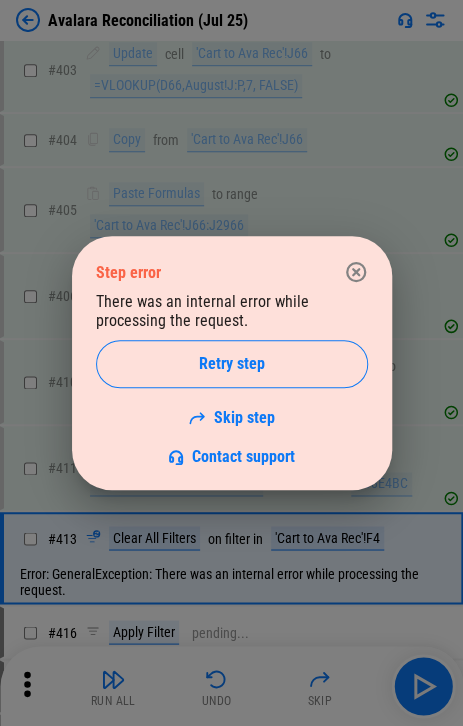 click on "Step error There was an internal error while processing the request. Retry step Skip step Contact support" at bounding box center [231, 363] 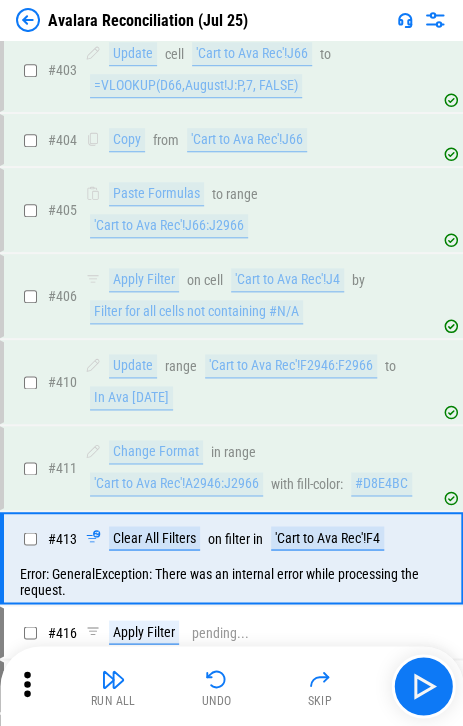 click on "'Cart to Ava Rec'!F4" at bounding box center [327, 538] 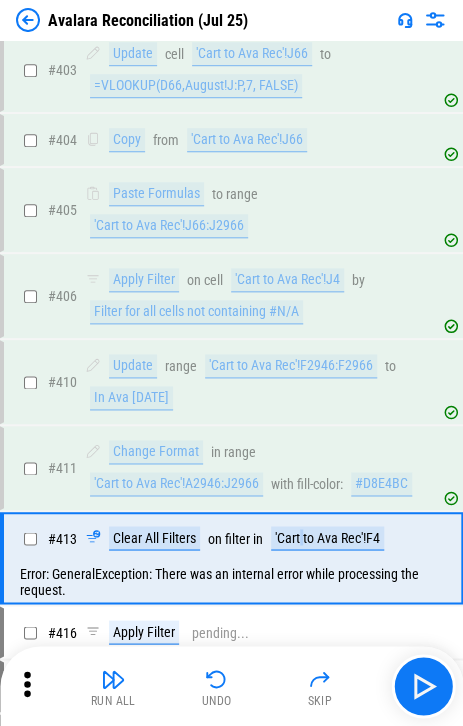 click on "'Cart to Ava Rec'!F4" at bounding box center (327, 538) 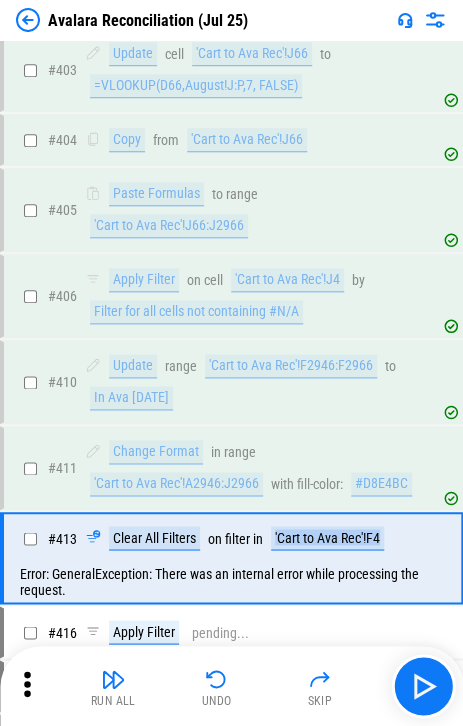 click on "'Cart to Ava Rec'!F4" at bounding box center [327, 538] 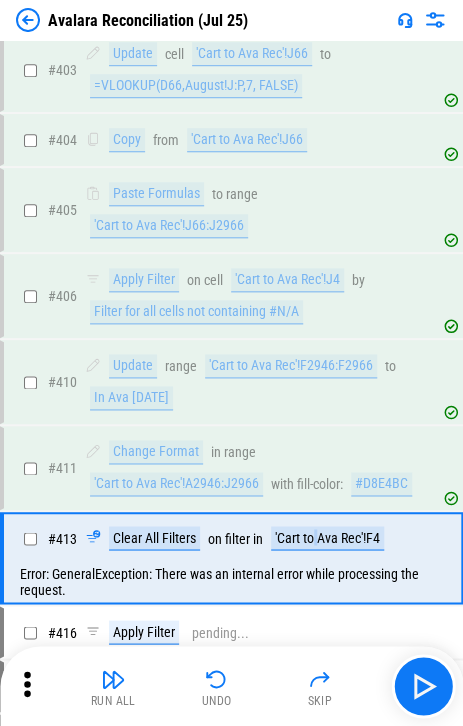 click on "'Cart to Ava Rec'!F4" at bounding box center (327, 538) 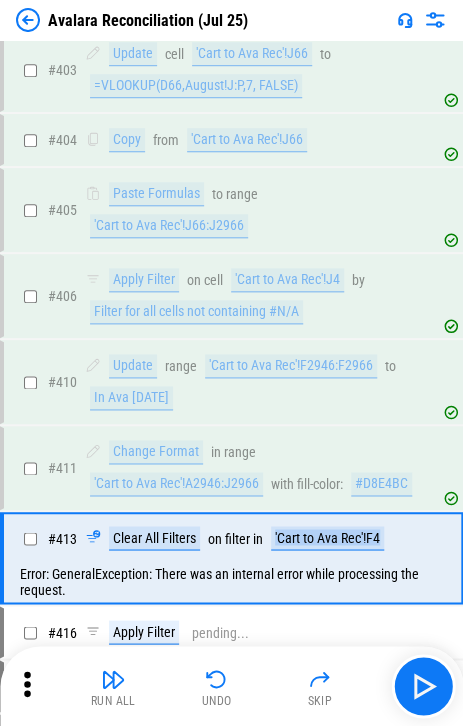 click on "'Cart to Ava Rec'!F4" at bounding box center (327, 538) 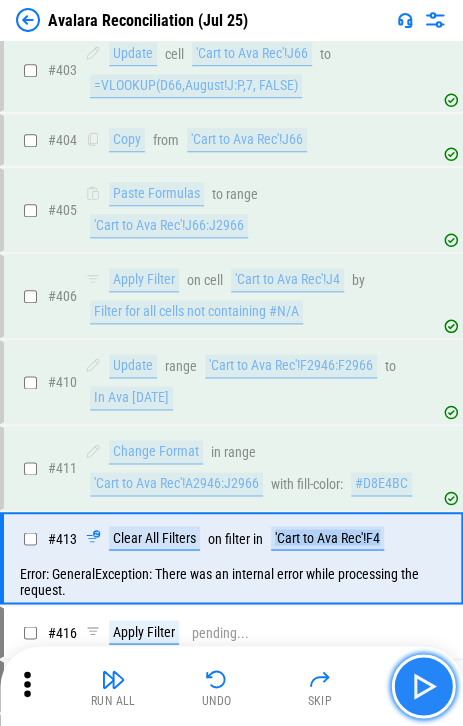 click at bounding box center (423, 686) 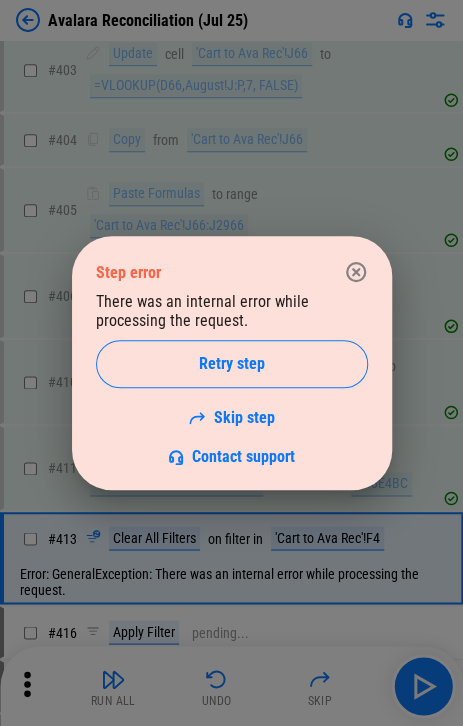 click 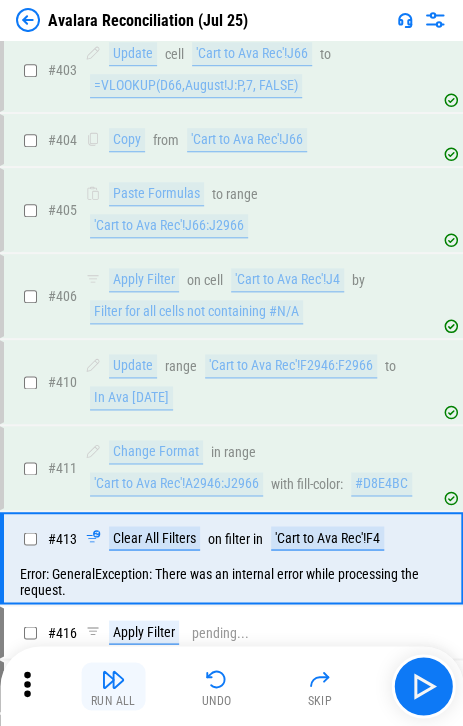 click on "Run All" at bounding box center (113, 700) 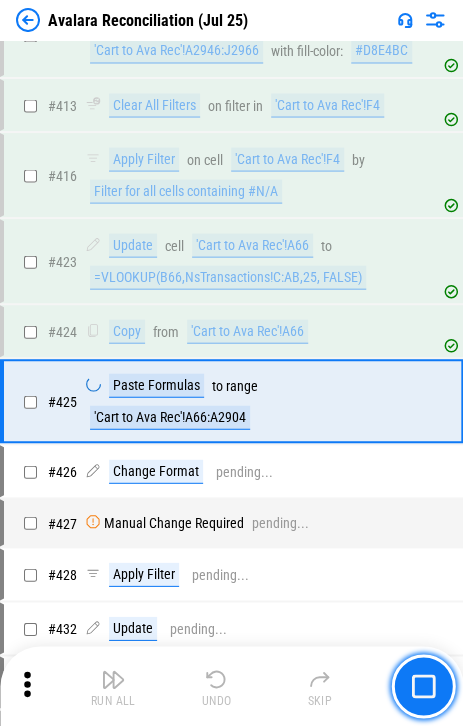 scroll, scrollTop: 7576, scrollLeft: 0, axis: vertical 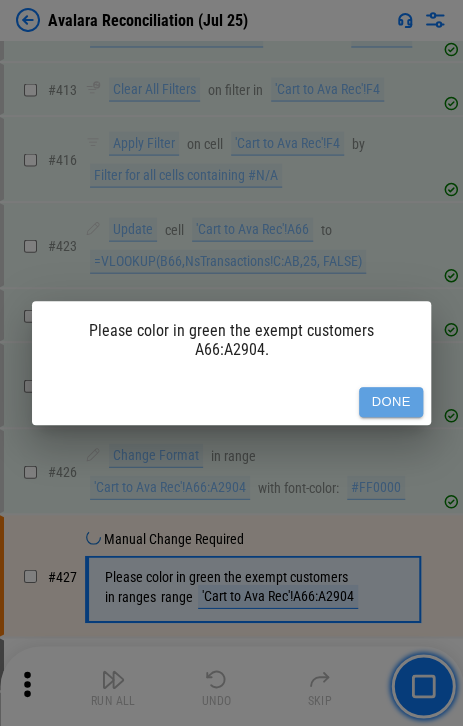 click on "Done" at bounding box center (391, 402) 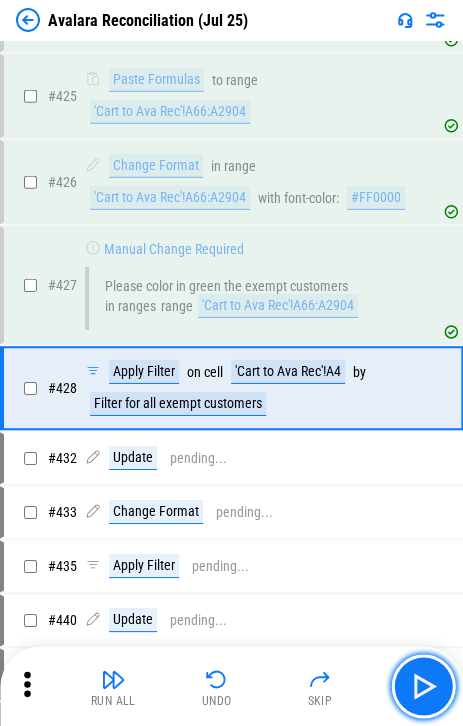 scroll, scrollTop: 7866, scrollLeft: 0, axis: vertical 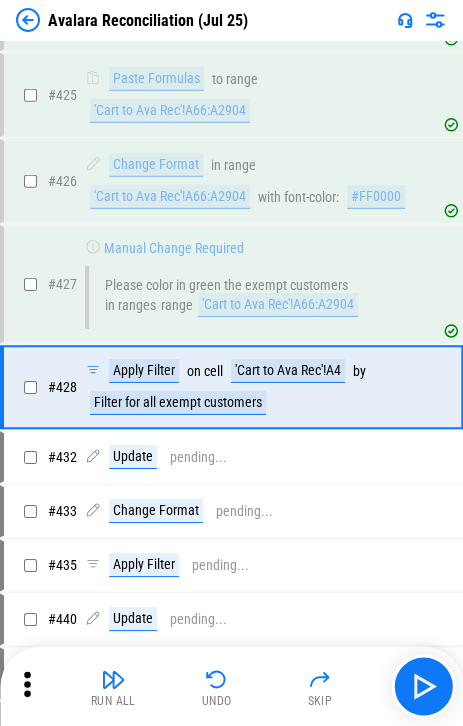 click at bounding box center [113, 679] 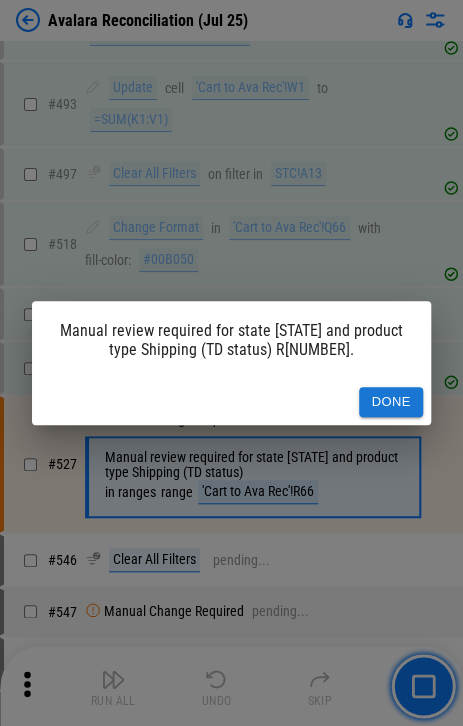 scroll, scrollTop: 9690, scrollLeft: 0, axis: vertical 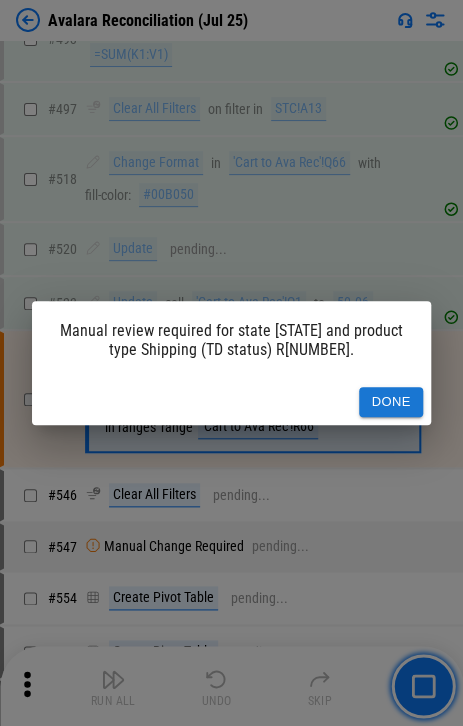 drag, startPoint x: 395, startPoint y: 399, endPoint x: 386, endPoint y: 407, distance: 12.0415945 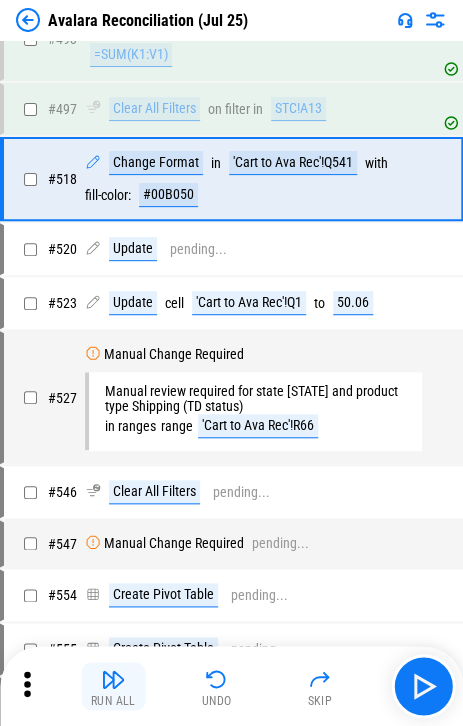 click at bounding box center [113, 679] 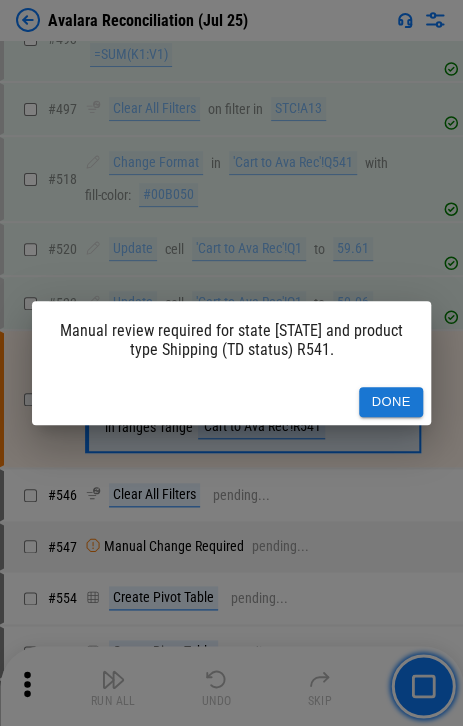 click on "Done" at bounding box center (391, 402) 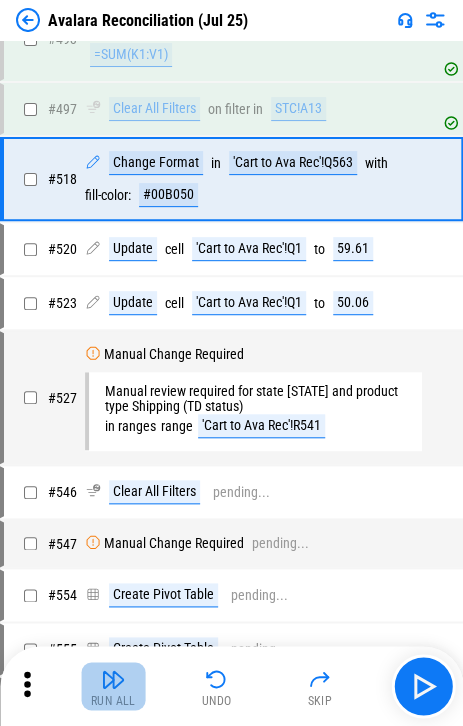 click at bounding box center (113, 679) 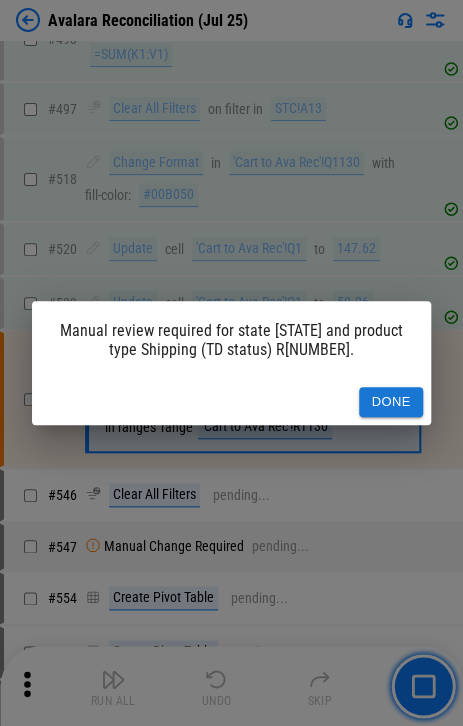 click on "Done" at bounding box center (391, 402) 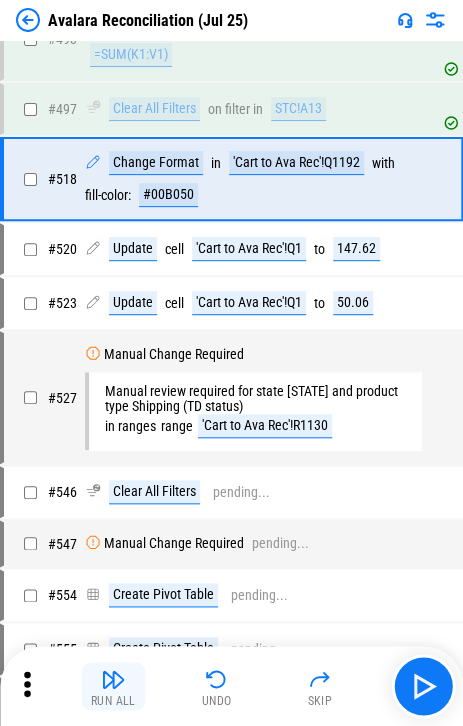 click on "Run All" at bounding box center [113, 686] 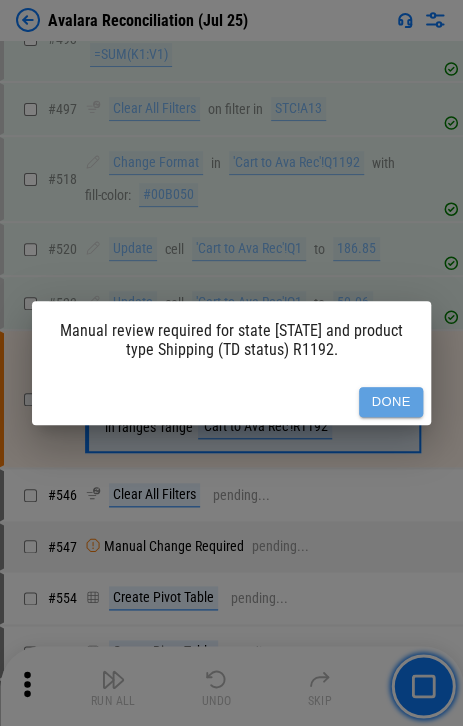 click on "Done" at bounding box center [391, 402] 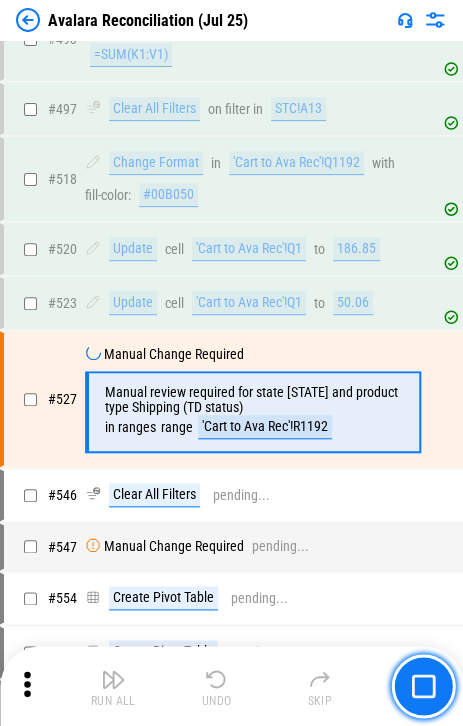 click on "Run All Undo Skip" at bounding box center [233, 686] 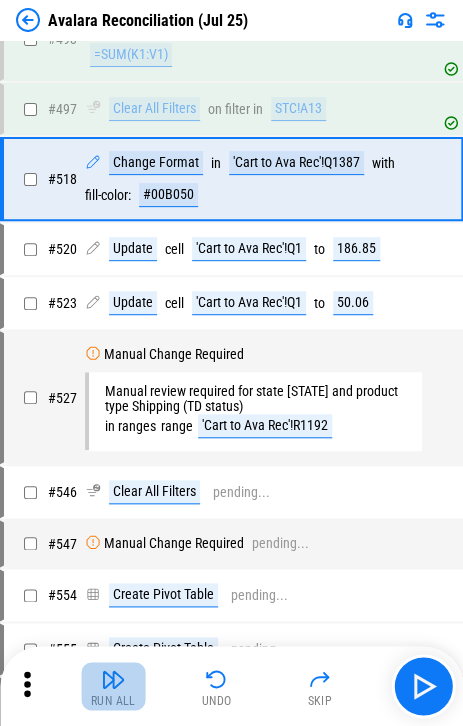 click on "Run All" at bounding box center (113, 686) 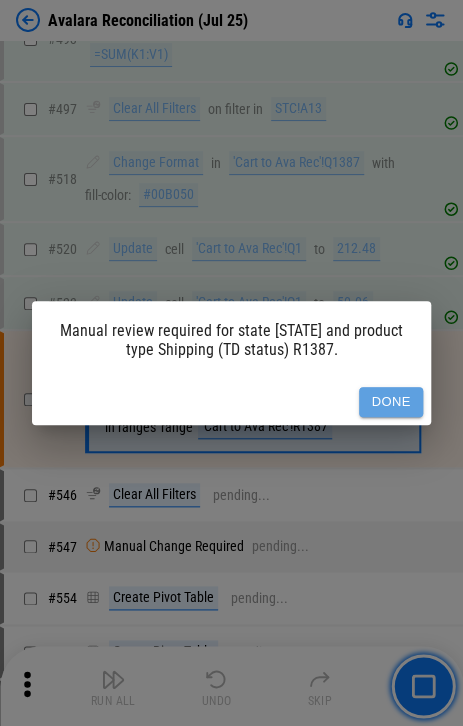 click on "Done" at bounding box center [391, 402] 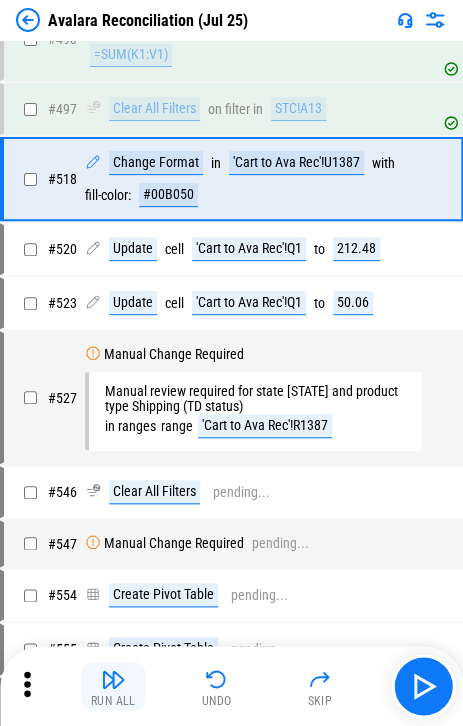 click on "Run All" at bounding box center (113, 686) 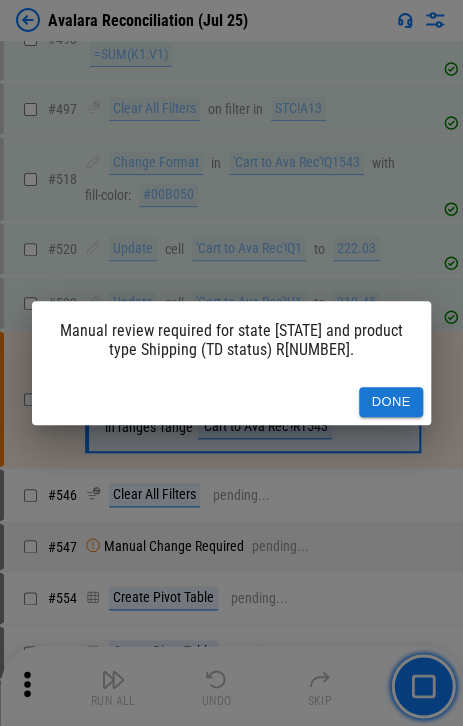 click on "Done" at bounding box center [391, 402] 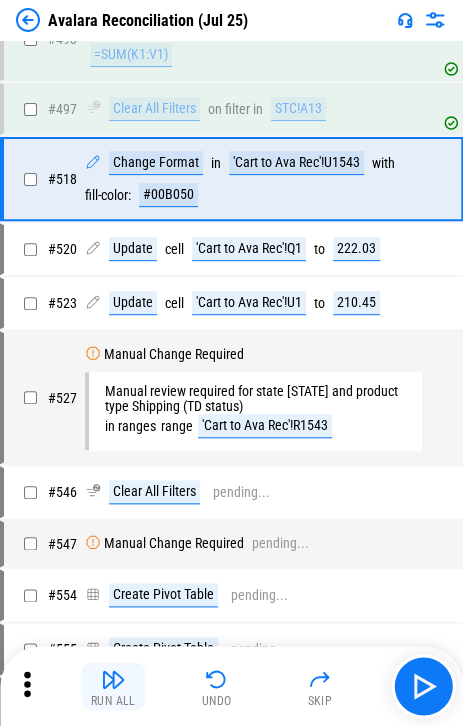 click at bounding box center (113, 679) 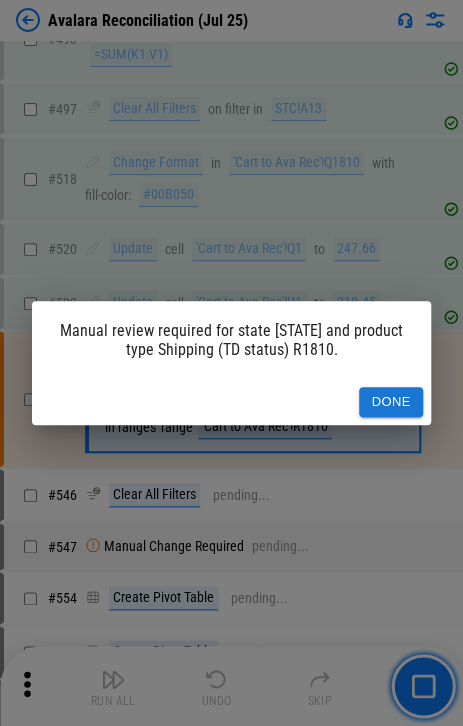 drag, startPoint x: 389, startPoint y: 392, endPoint x: 375, endPoint y: 418, distance: 29.529646 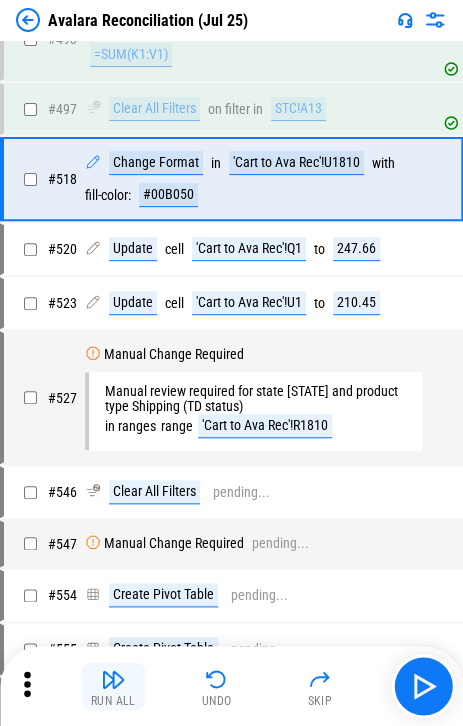 click at bounding box center [113, 679] 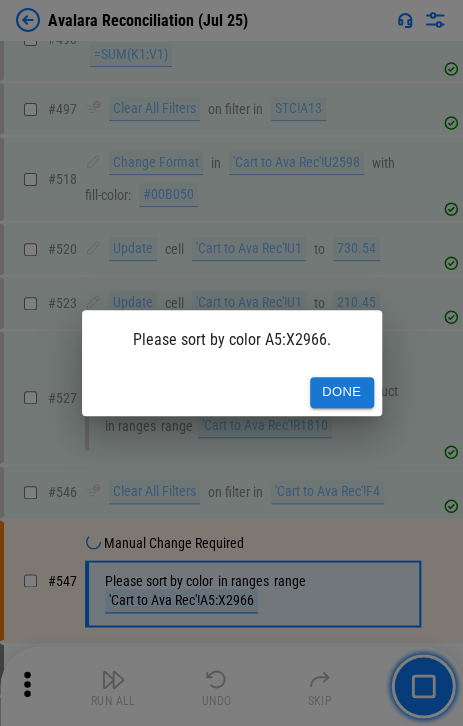 click on "Done" at bounding box center (342, 392) 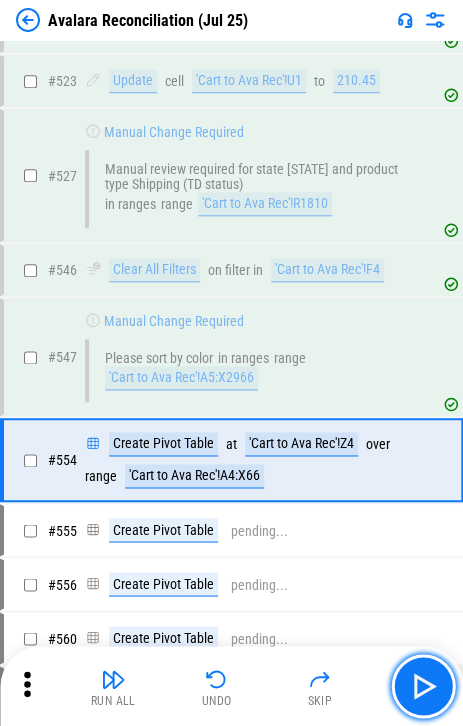 scroll, scrollTop: 9972, scrollLeft: 0, axis: vertical 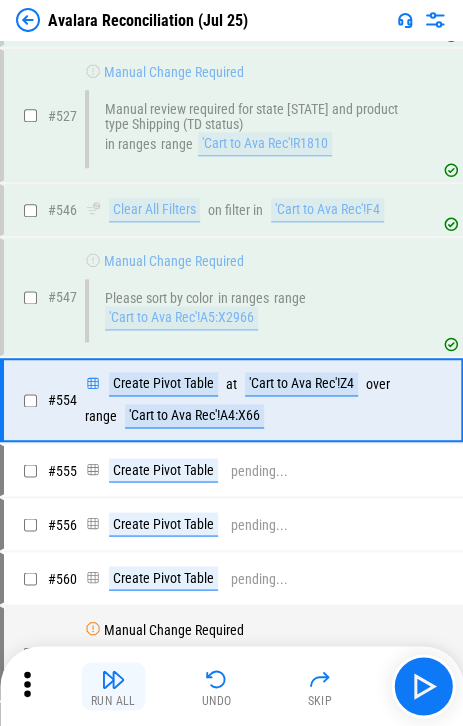 click at bounding box center (113, 679) 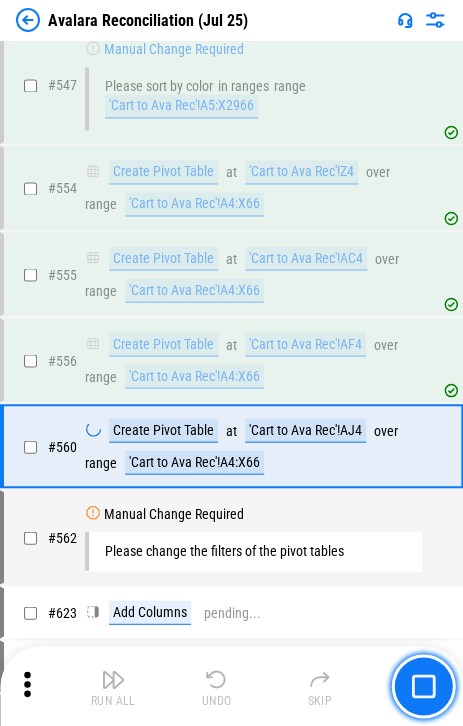 scroll, scrollTop: 10228, scrollLeft: 0, axis: vertical 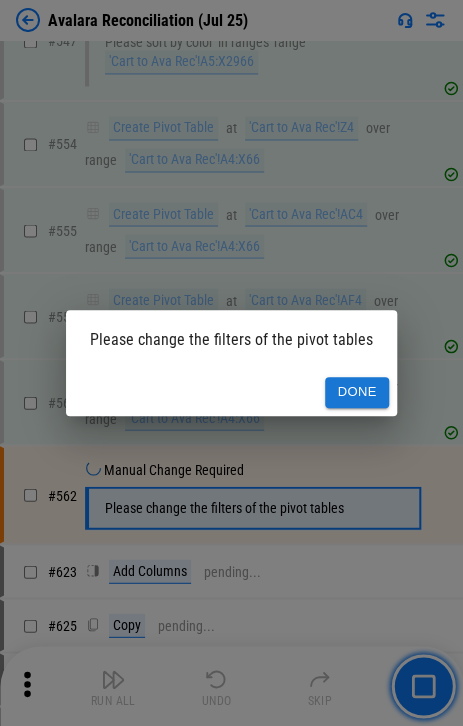 drag, startPoint x: 357, startPoint y: 365, endPoint x: 357, endPoint y: 381, distance: 16 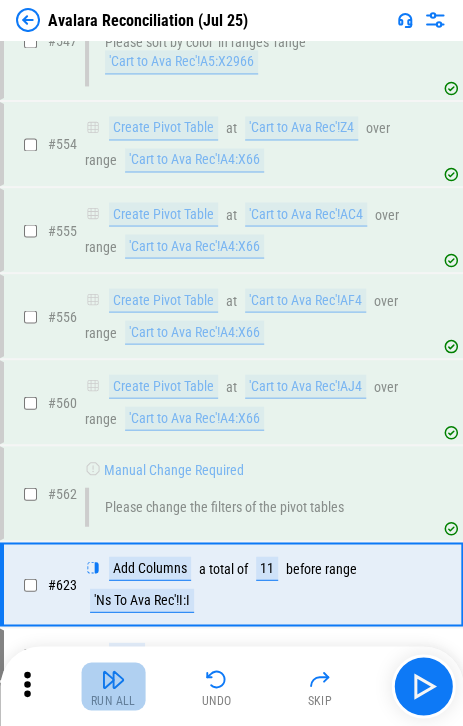 click on "Run All" at bounding box center [113, 700] 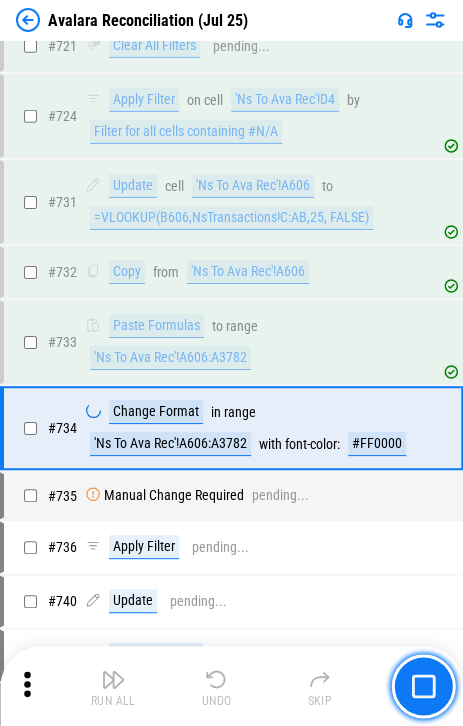 scroll, scrollTop: 13572, scrollLeft: 0, axis: vertical 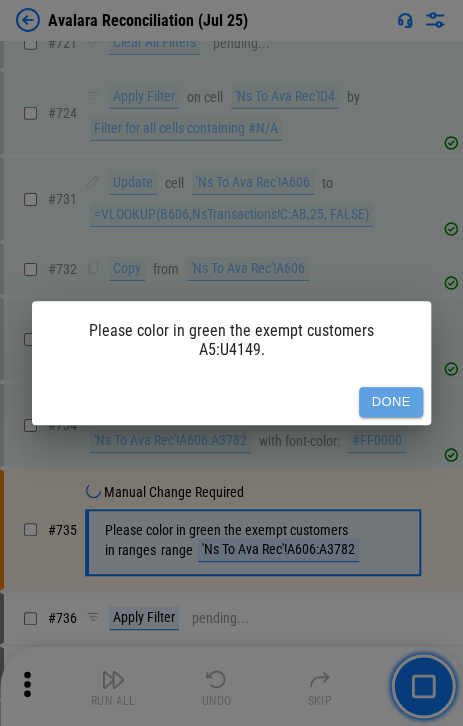 drag, startPoint x: 367, startPoint y: 408, endPoint x: 359, endPoint y: 419, distance: 13.601471 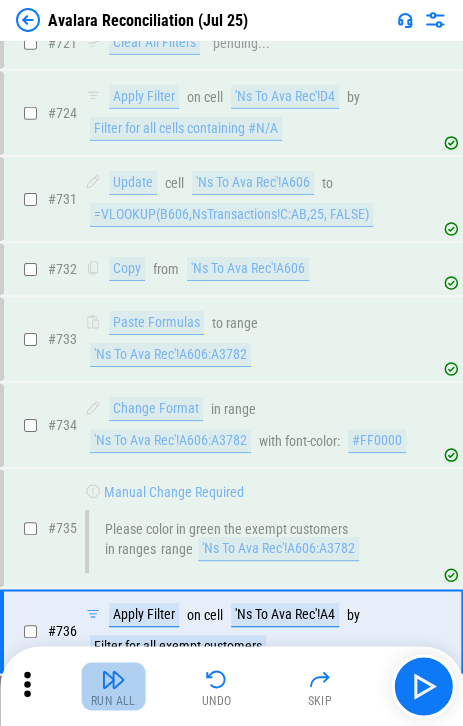 click at bounding box center [113, 679] 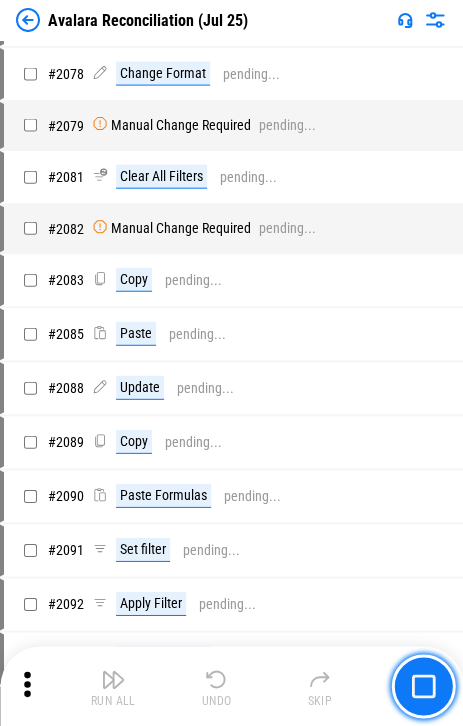 scroll, scrollTop: 34988, scrollLeft: 0, axis: vertical 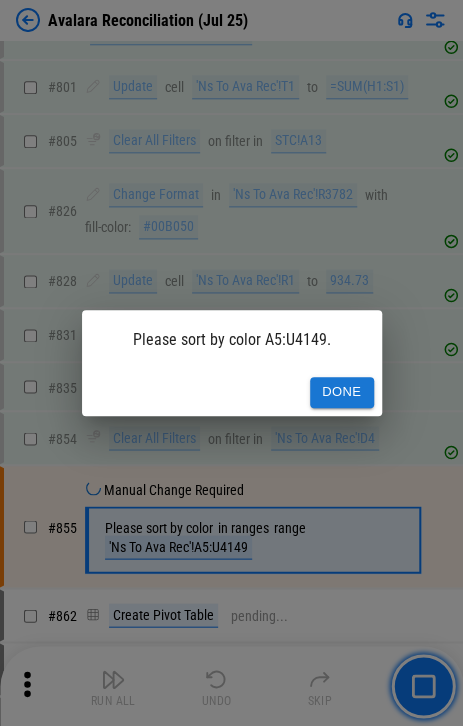 click on "Done" at bounding box center (232, 392) 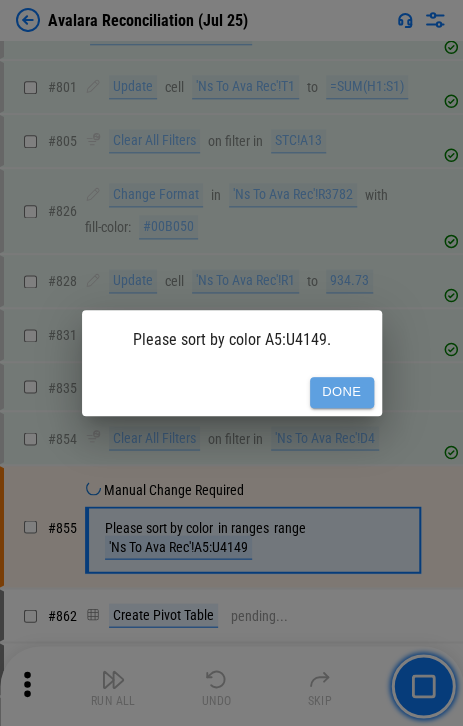 click on "Done" at bounding box center (342, 392) 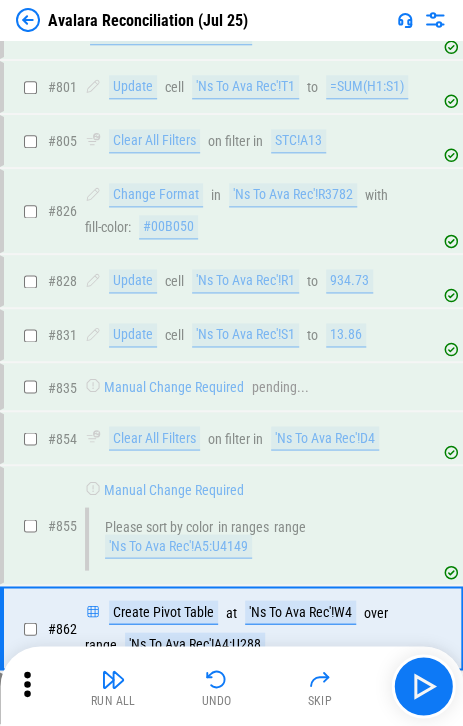 click on "Run All" at bounding box center [113, 686] 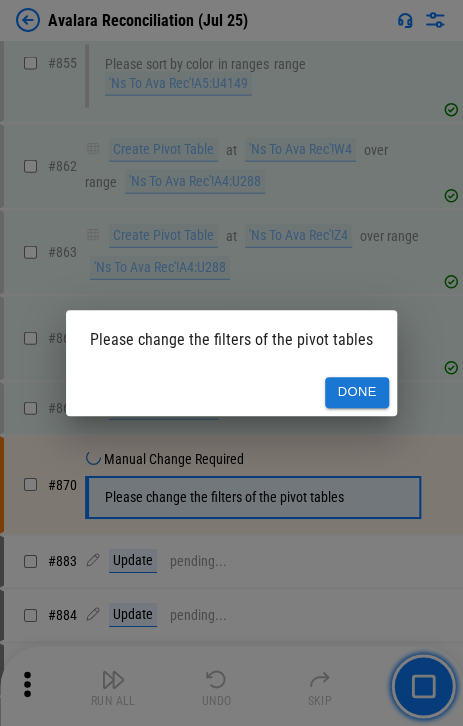 scroll, scrollTop: 16082, scrollLeft: 0, axis: vertical 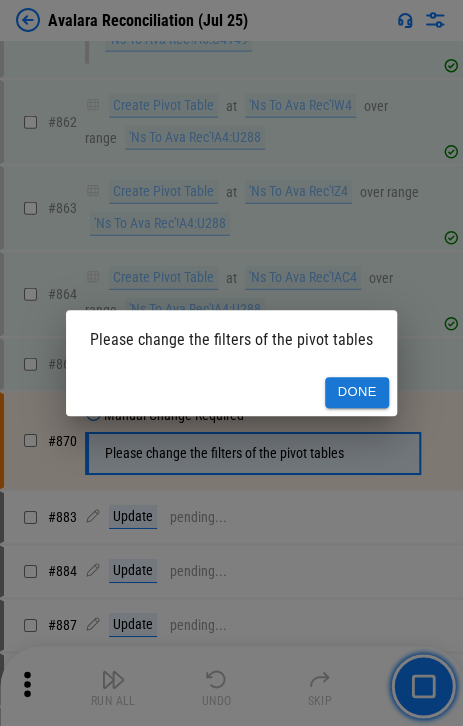 click on "Done" at bounding box center (357, 392) 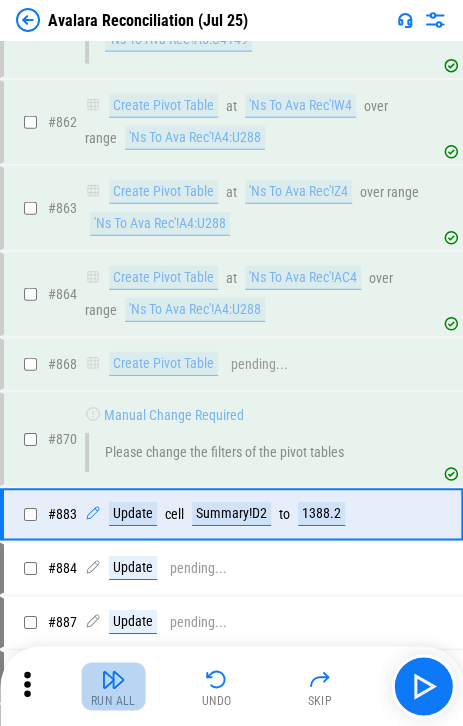 click on "Run All" at bounding box center [113, 686] 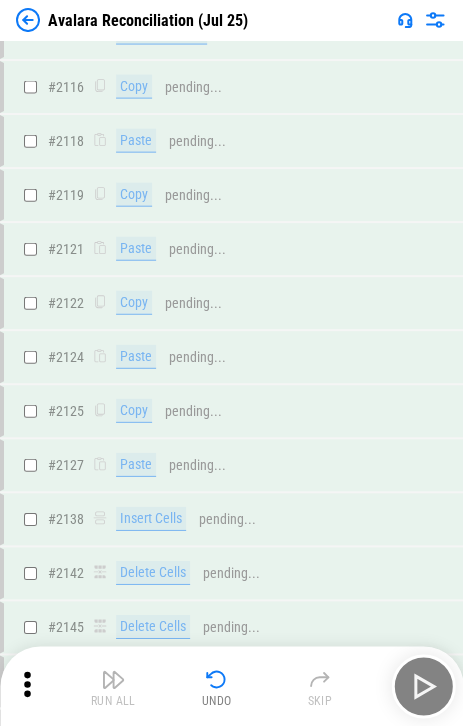 scroll, scrollTop: 35692, scrollLeft: 0, axis: vertical 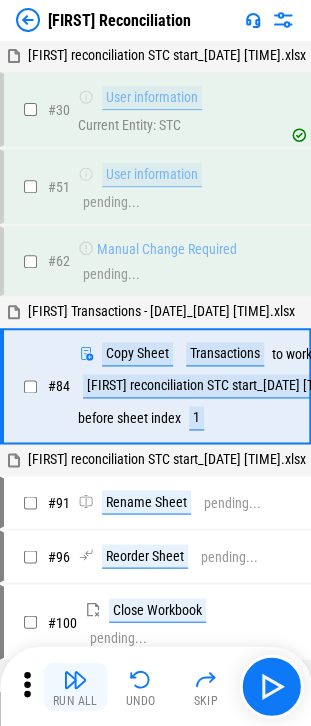 click at bounding box center [75, 679] 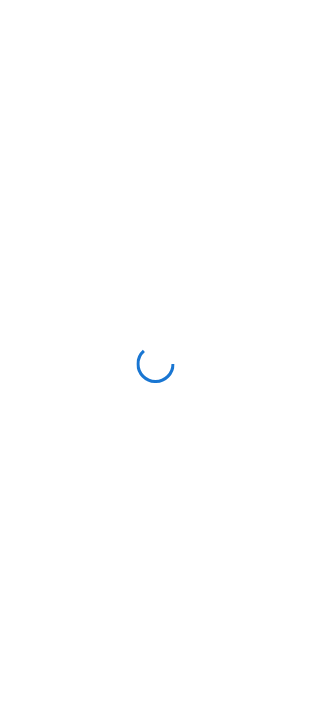 scroll, scrollTop: 0, scrollLeft: 0, axis: both 